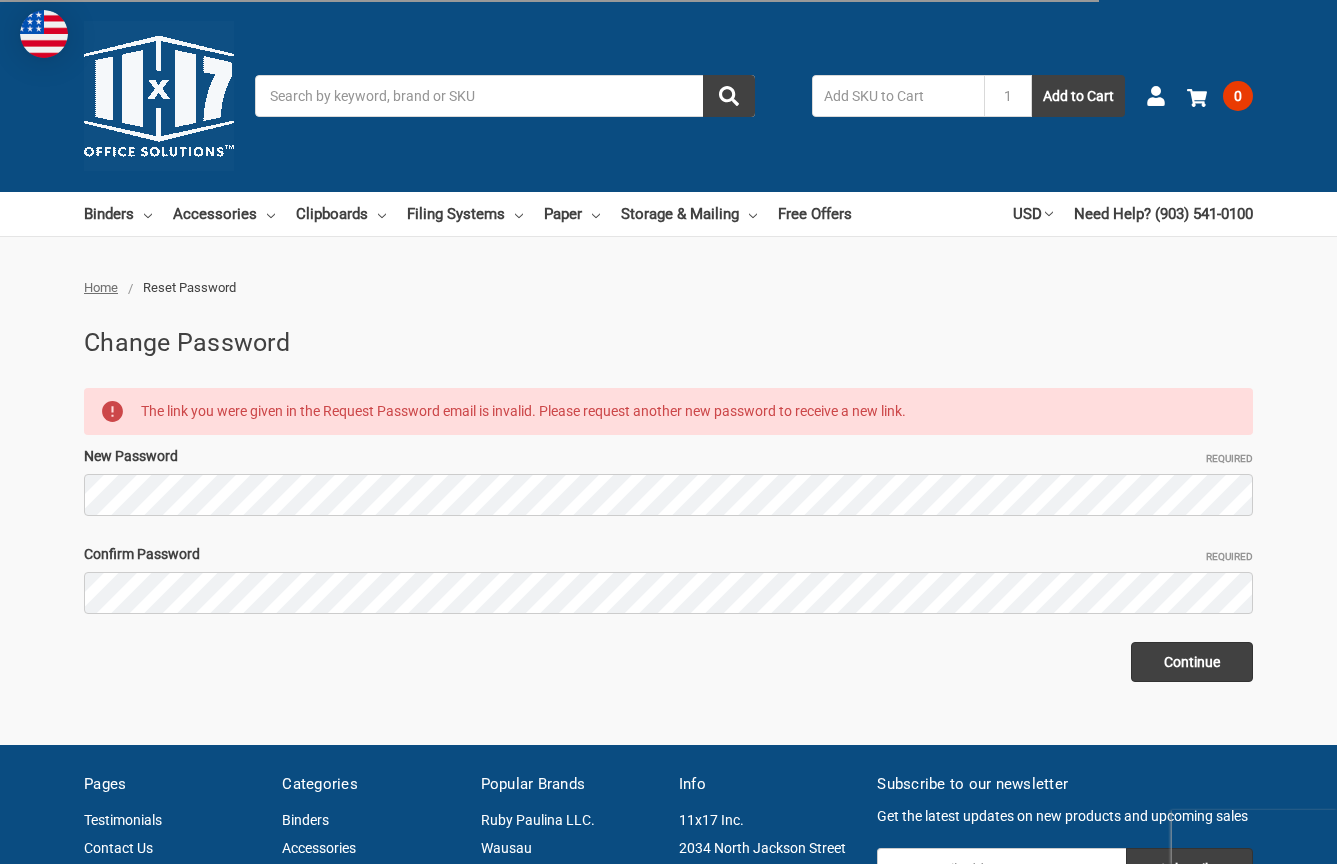 scroll, scrollTop: 0, scrollLeft: 0, axis: both 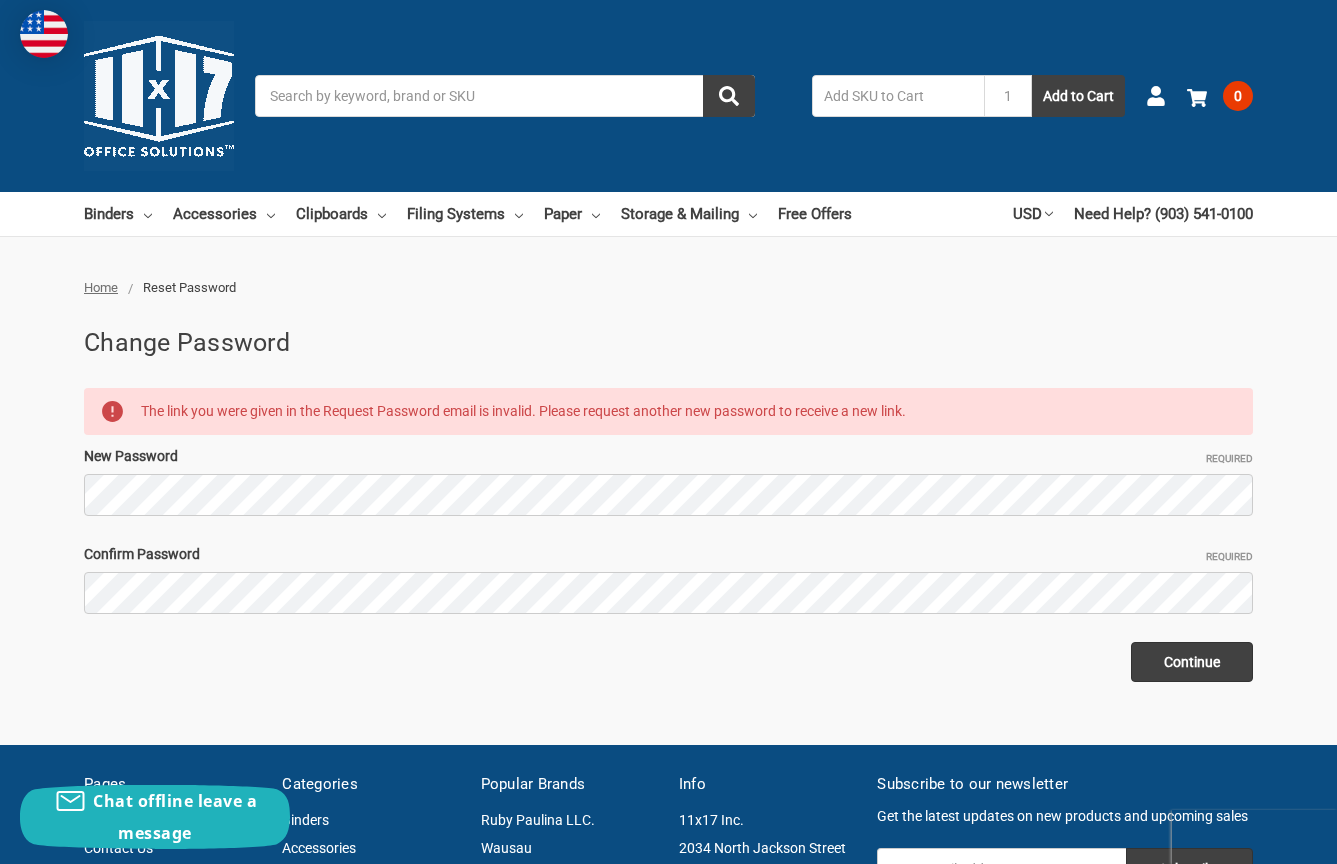 click 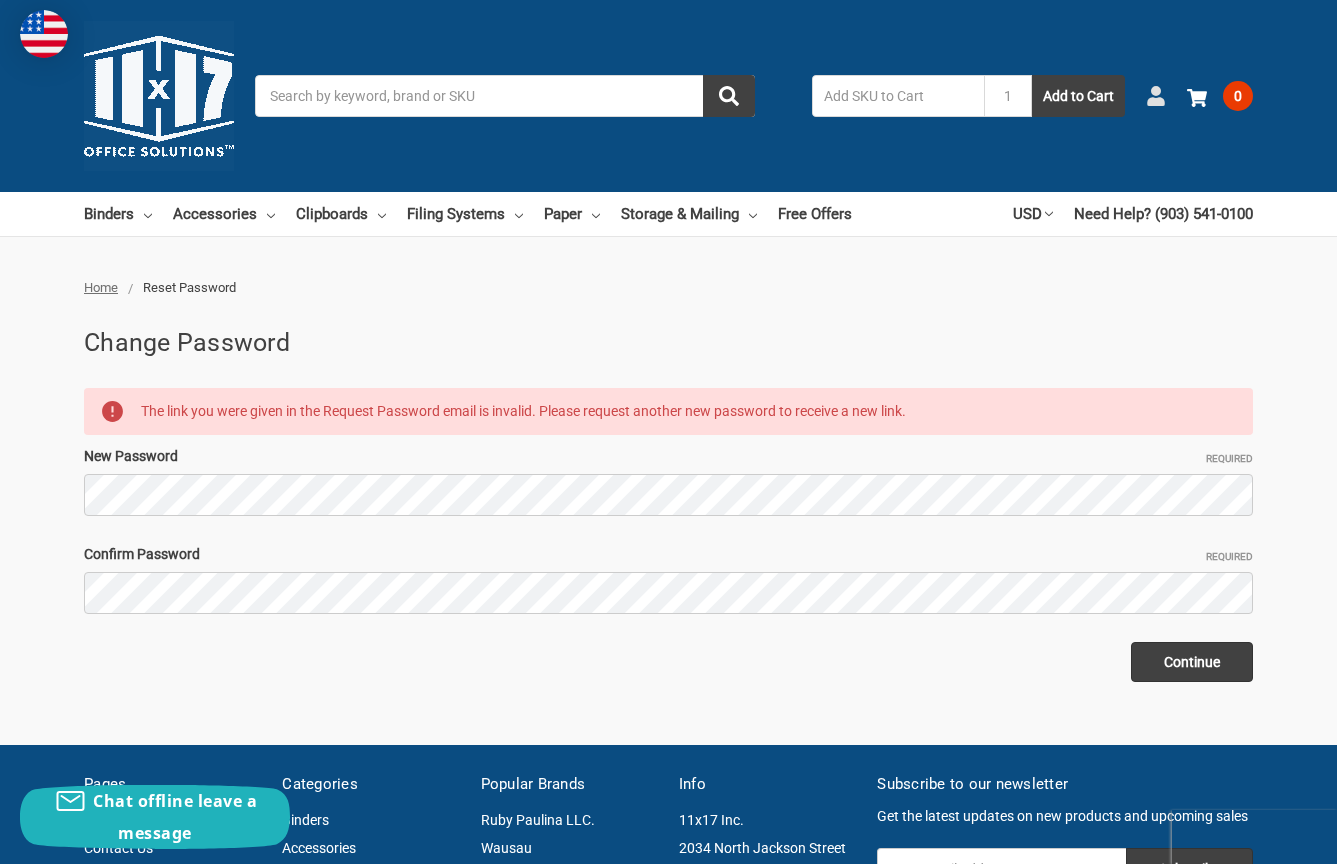click on "Account" at bounding box center (1156, 96) 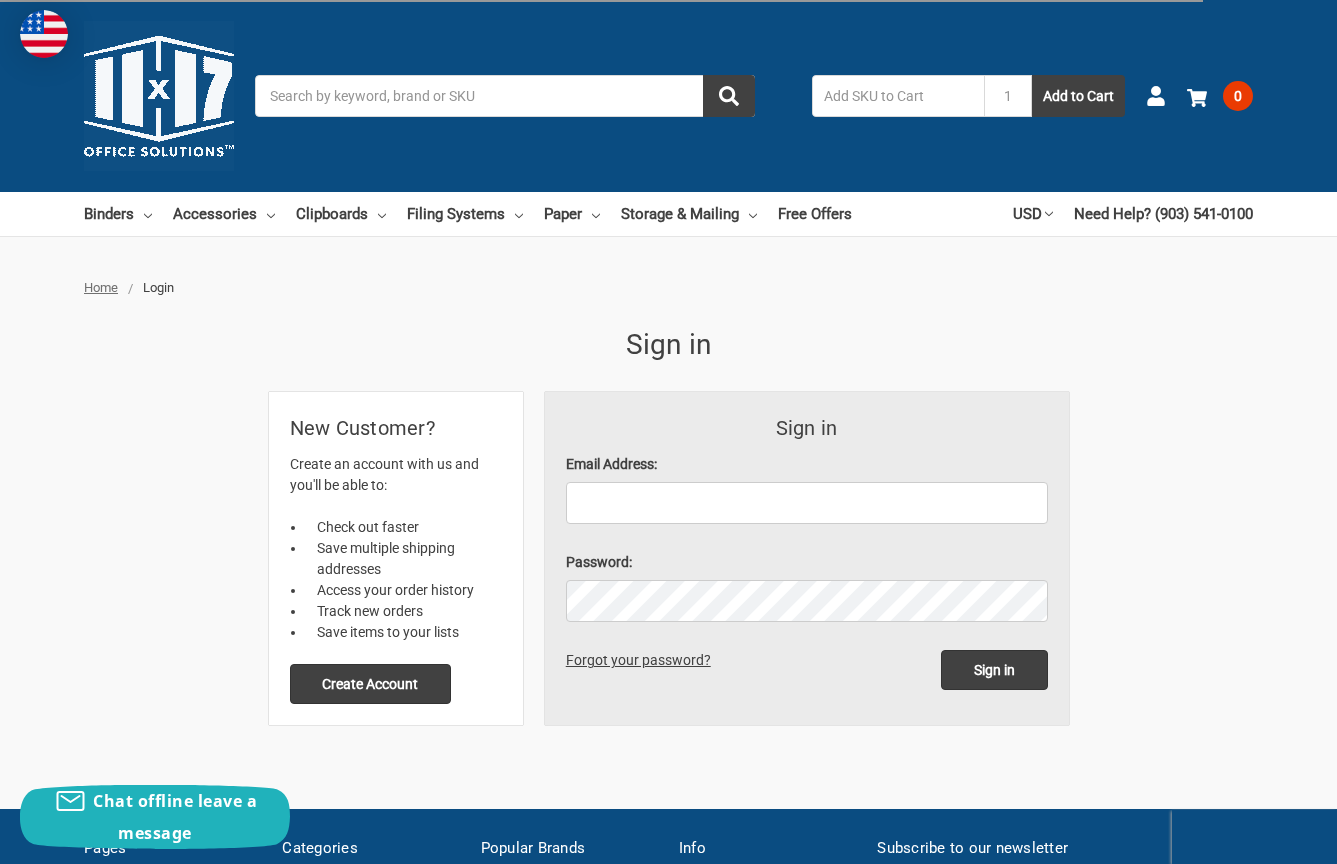 scroll, scrollTop: 0, scrollLeft: 0, axis: both 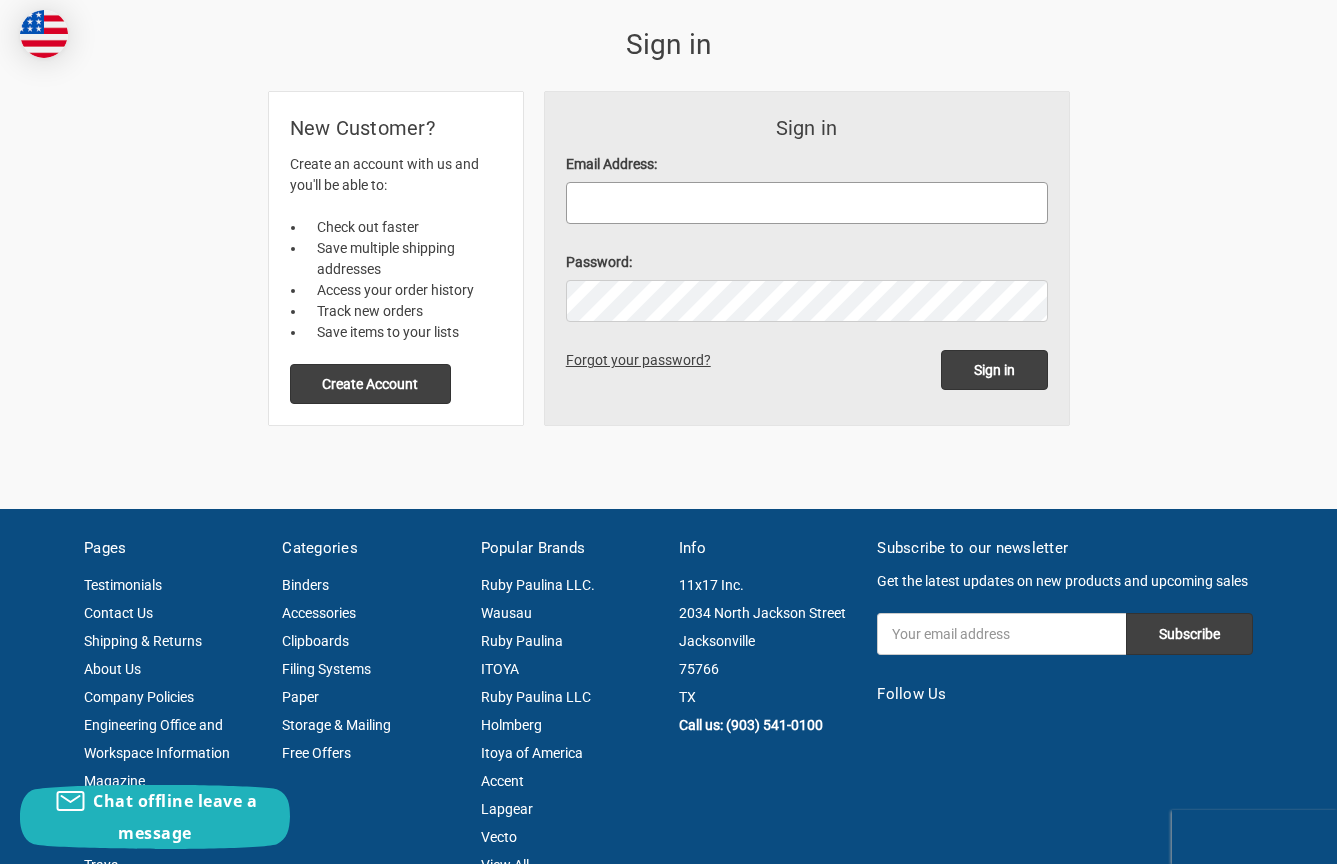 click on "Email Address:" at bounding box center [807, 203] 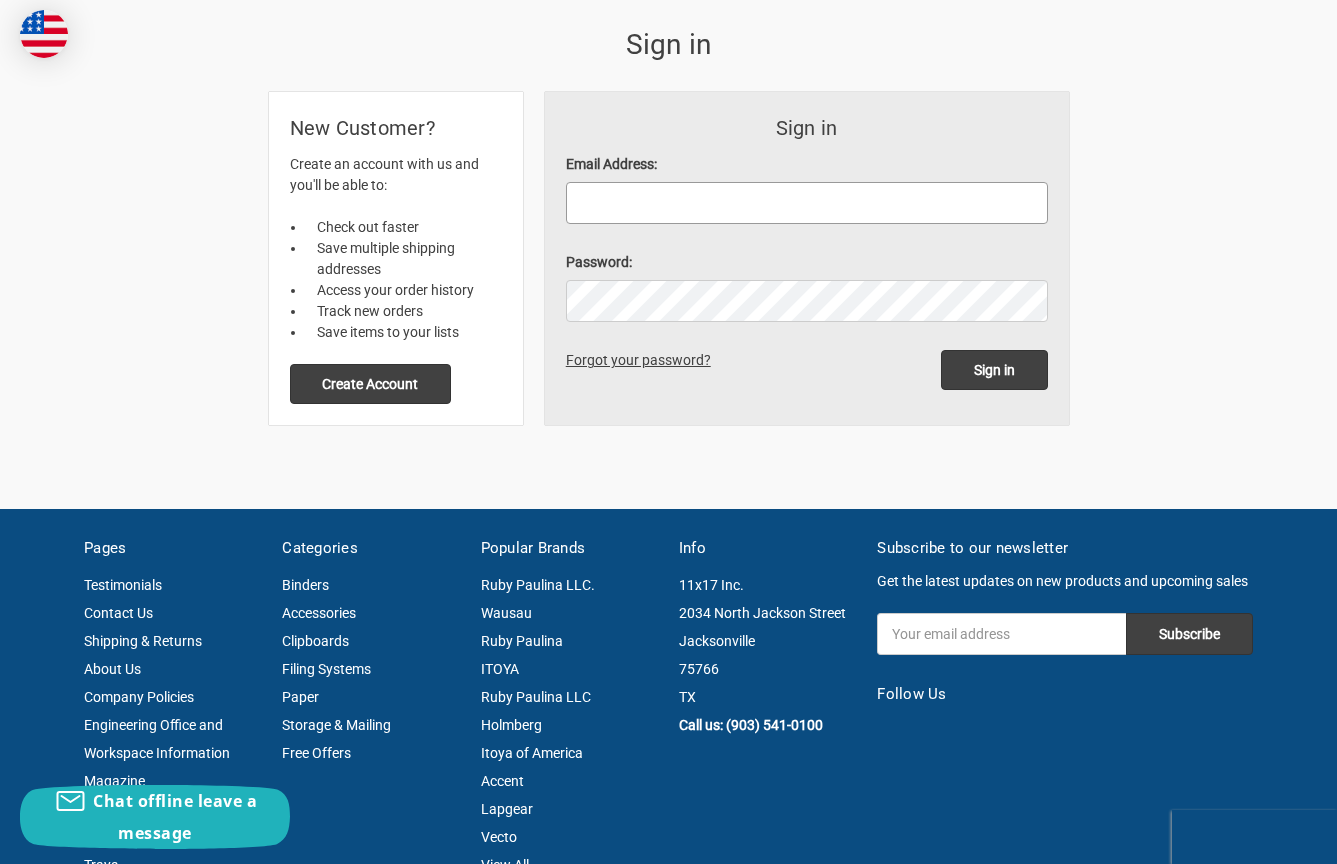 type on "office@glenavonchurch.org" 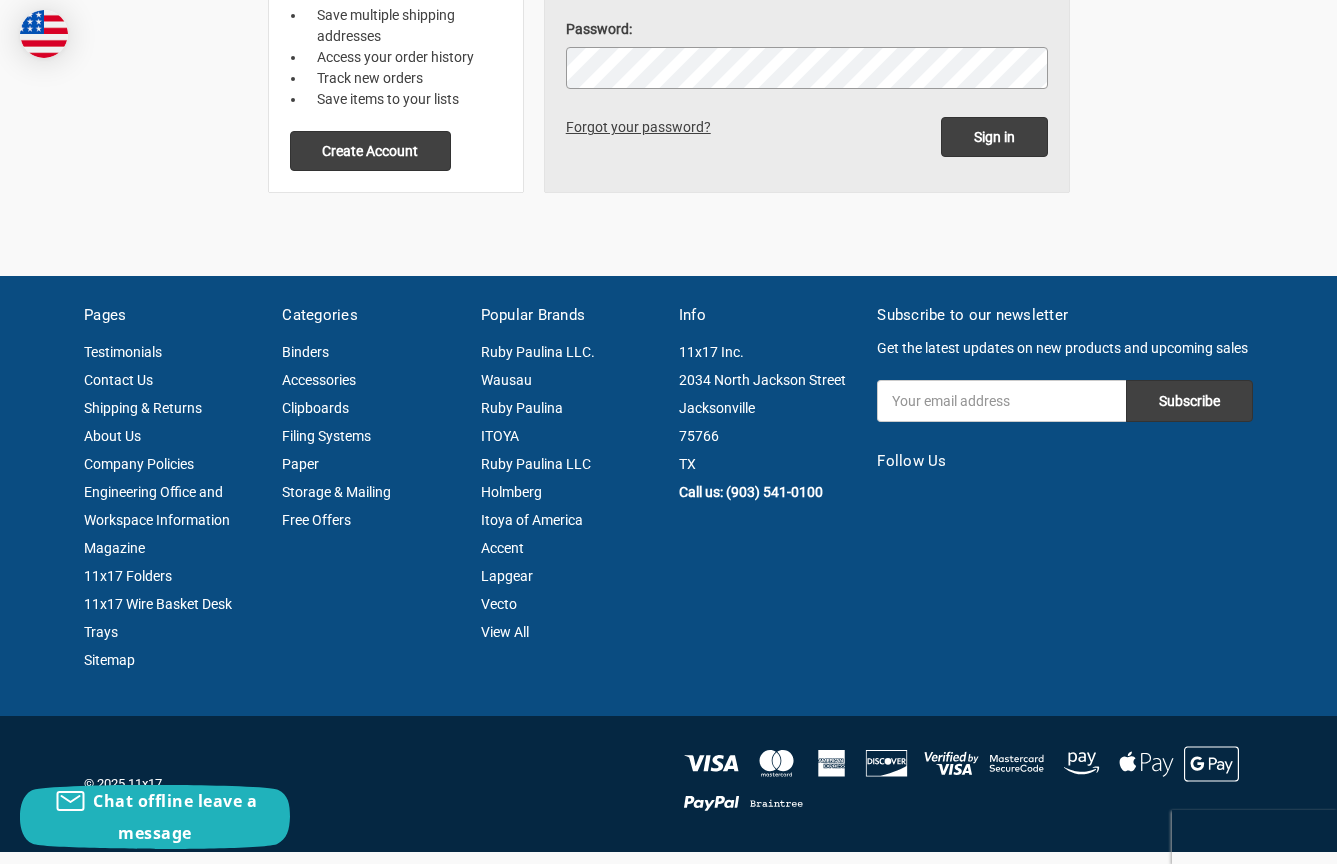 scroll, scrollTop: 500, scrollLeft: 0, axis: vertical 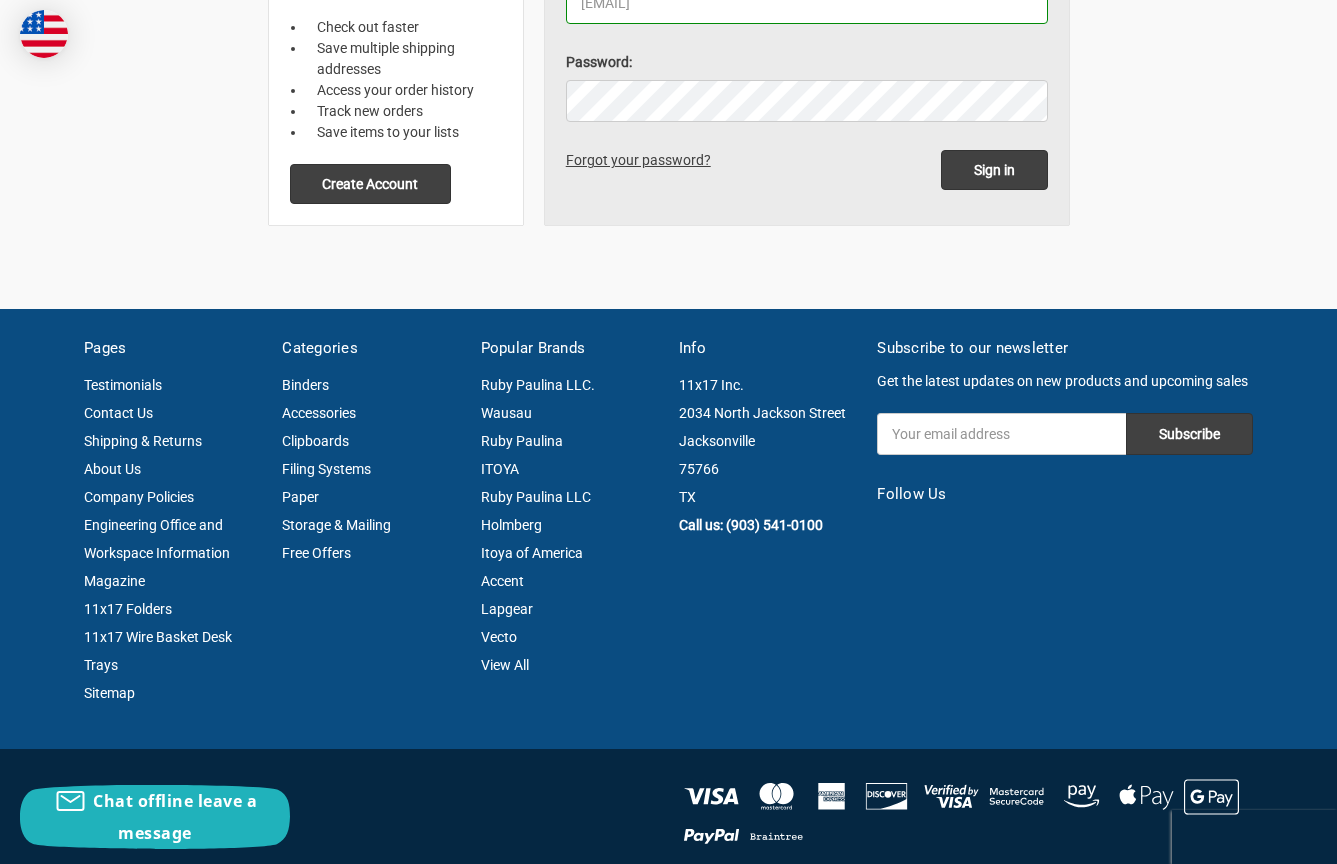 click on "Forgot your password?" at bounding box center (642, 160) 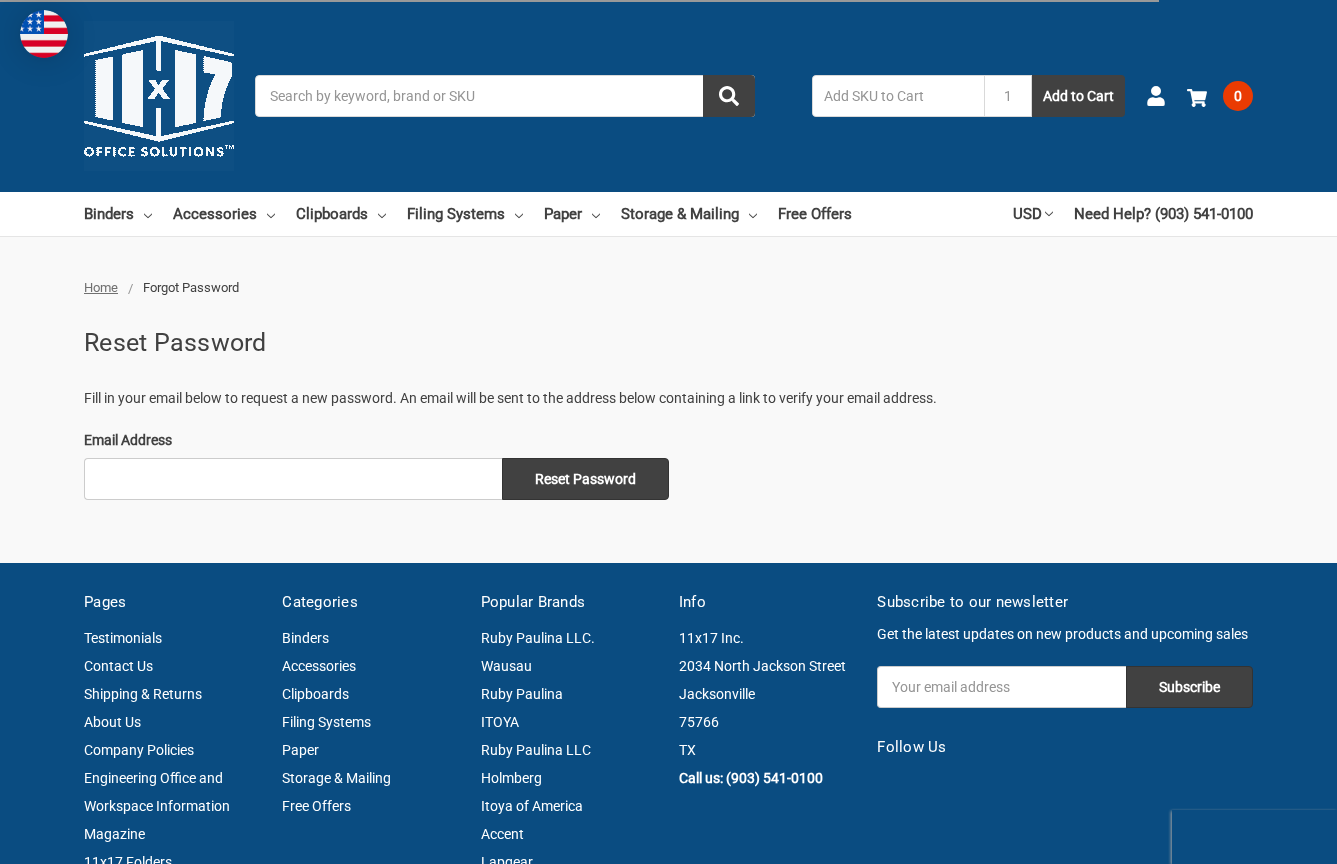 scroll, scrollTop: 0, scrollLeft: 0, axis: both 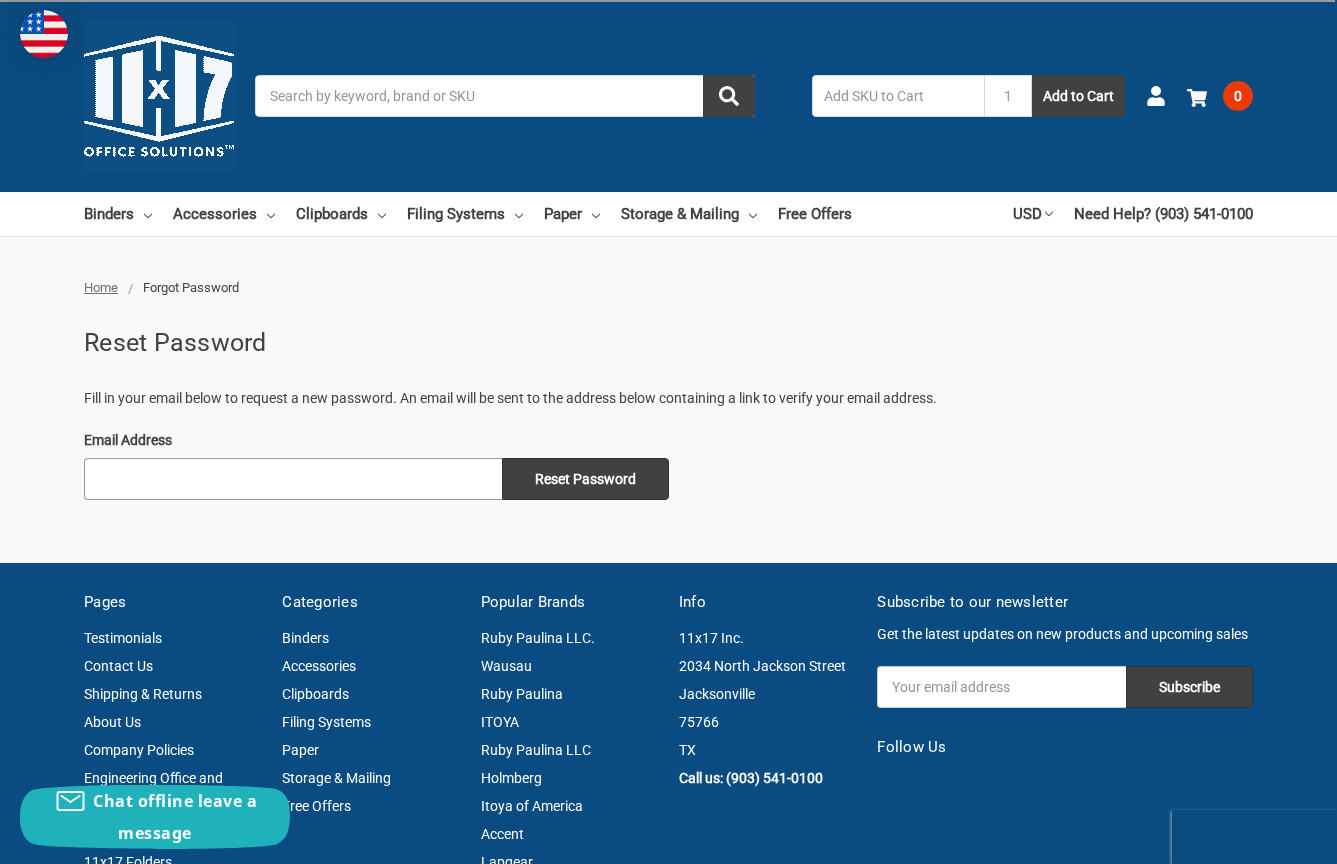 click on "Email Address" at bounding box center (293, 479) 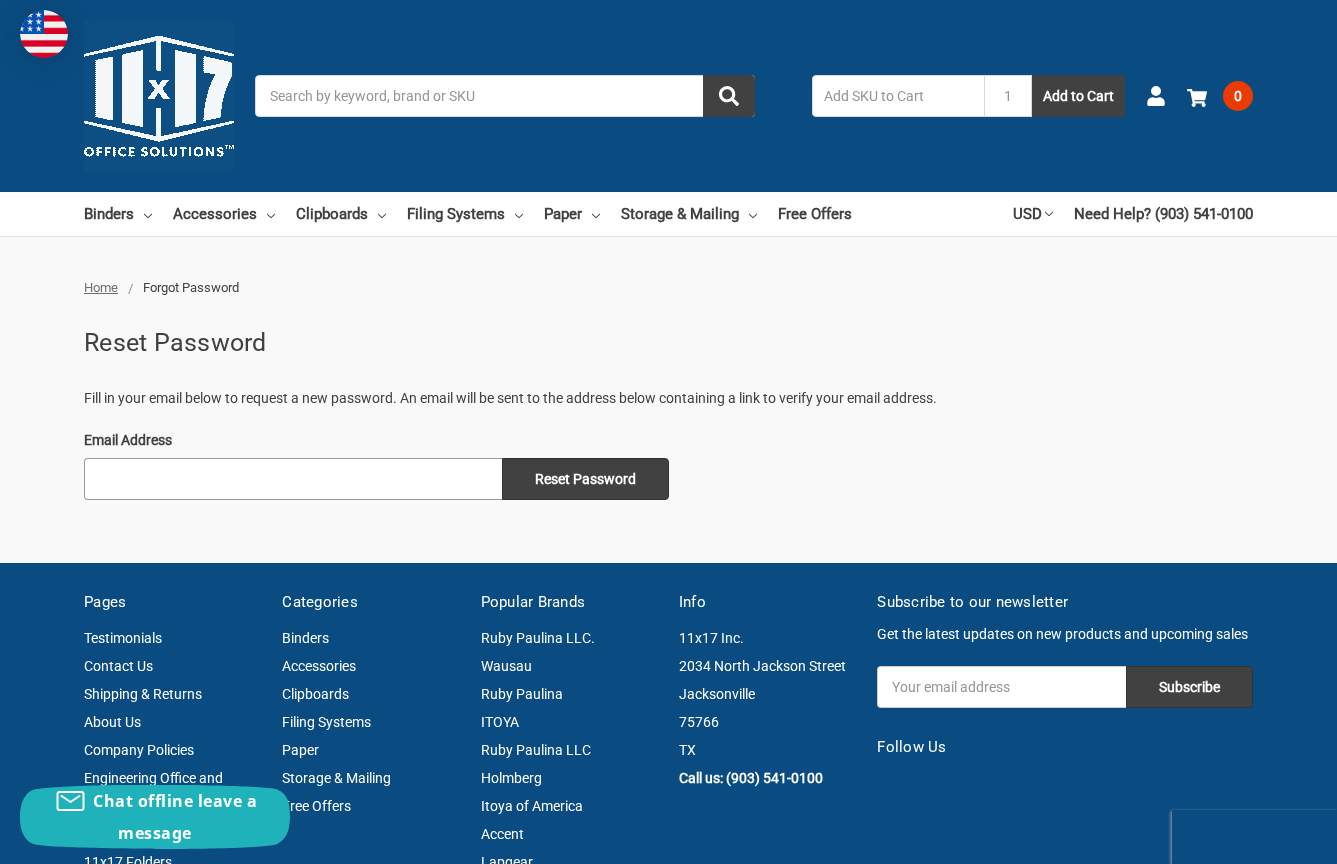 type on "office@glenavonchurch.org" 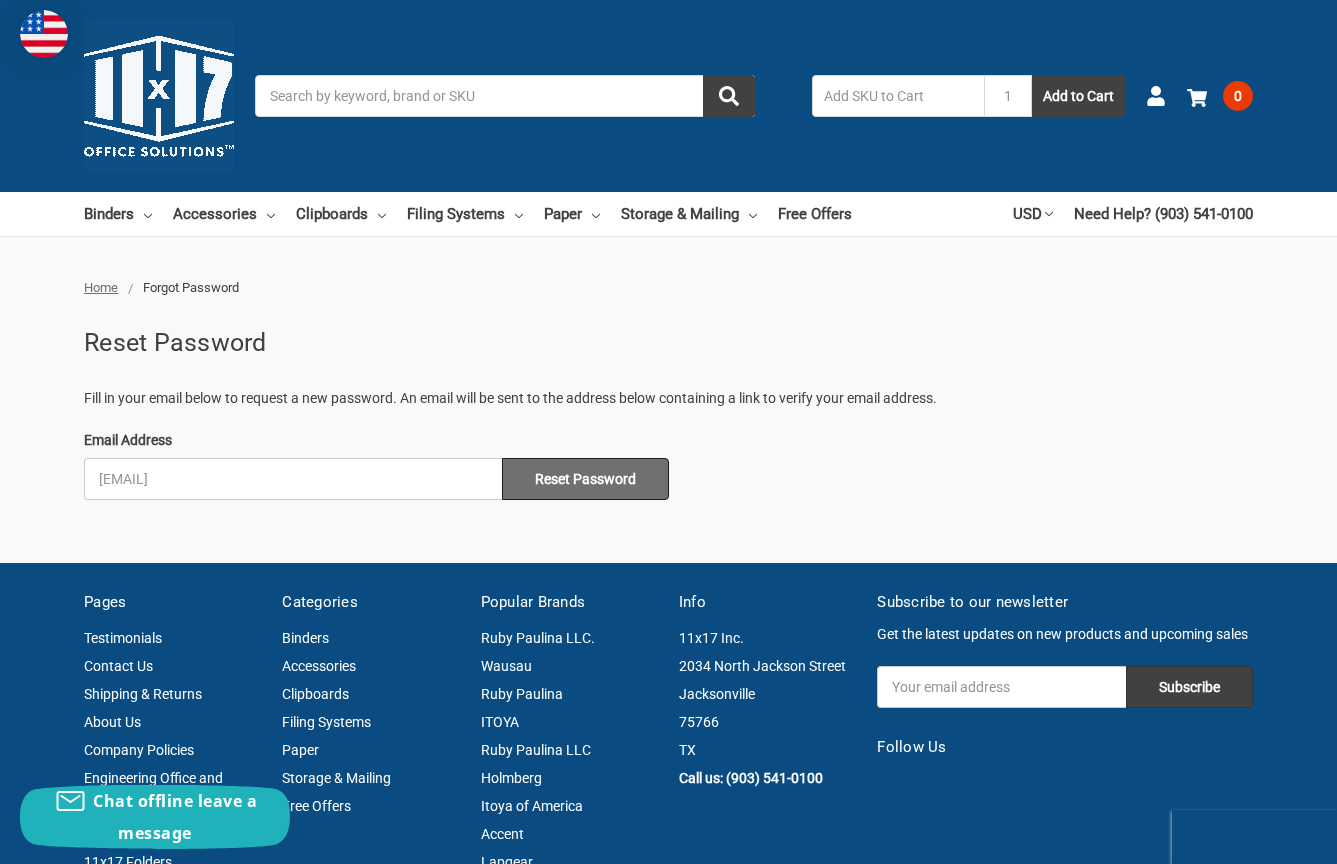 click on "Reset Password" at bounding box center [585, 479] 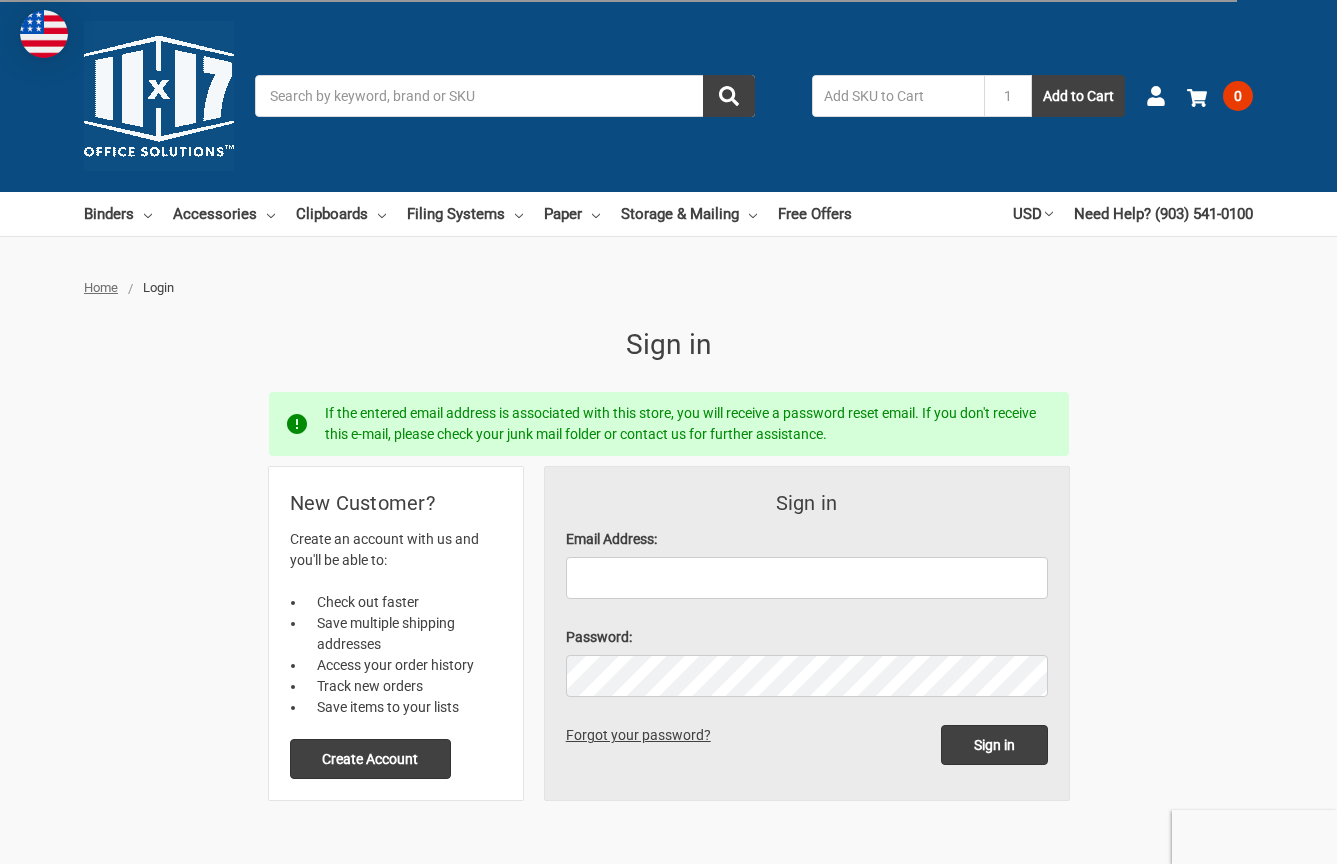 scroll, scrollTop: 0, scrollLeft: 0, axis: both 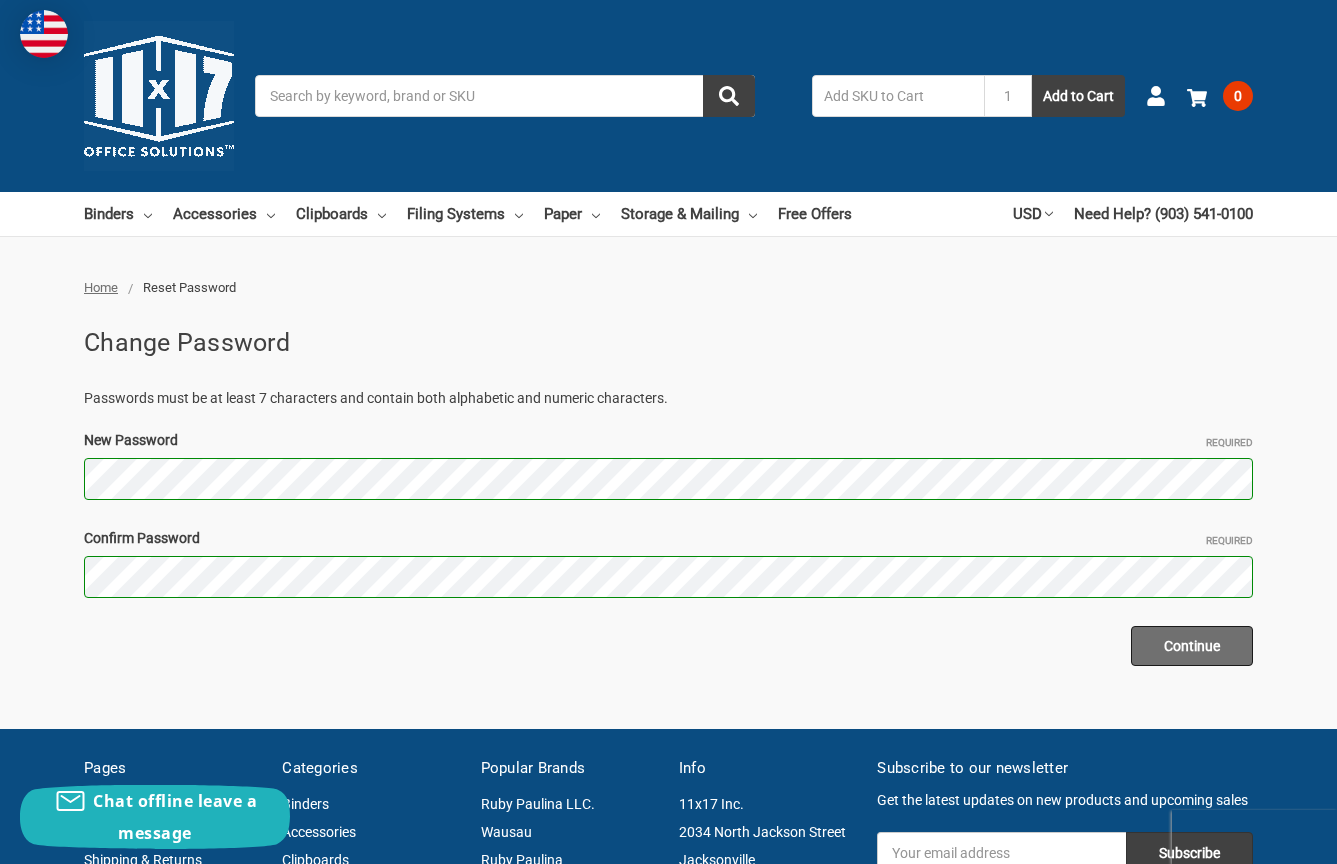 click on "Continue" at bounding box center (1192, 646) 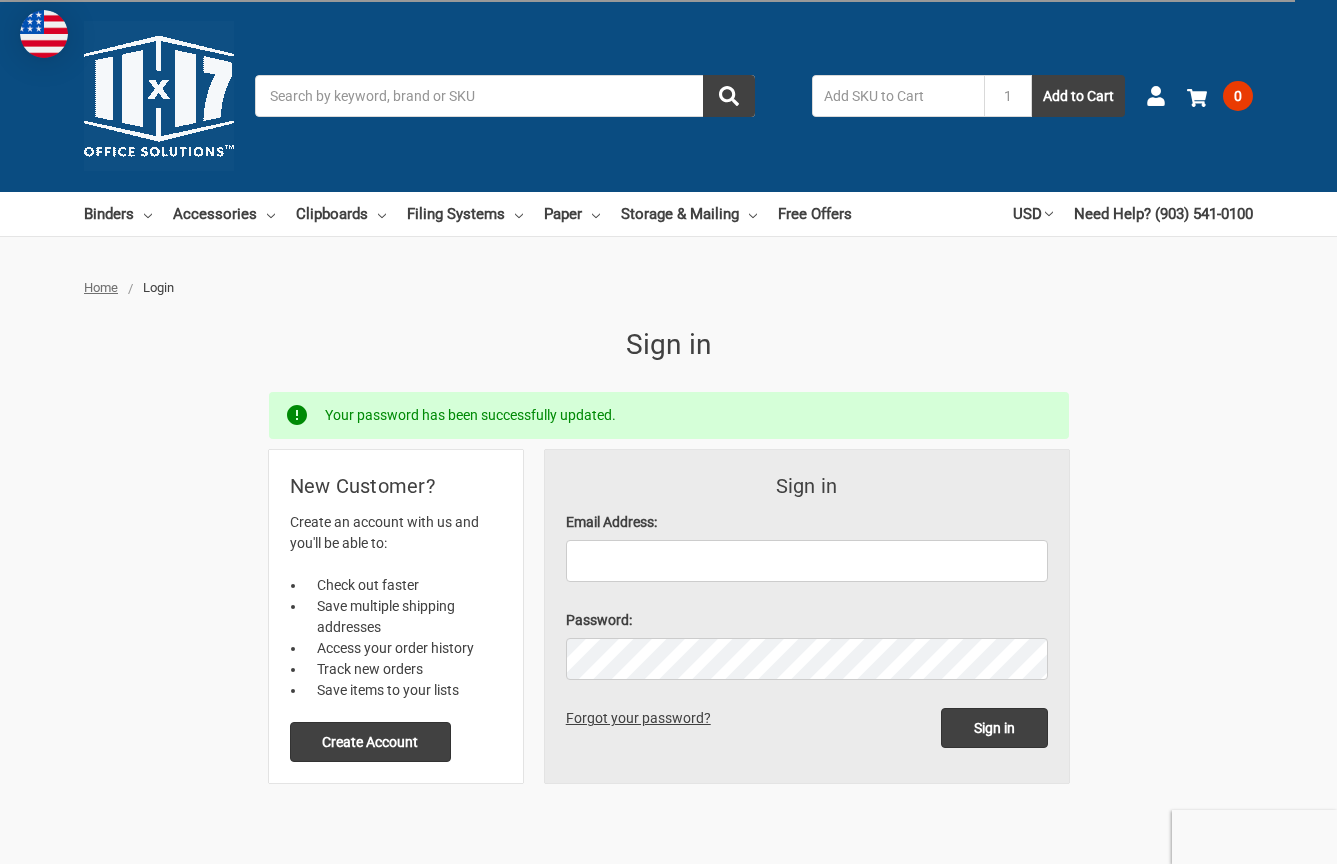 scroll, scrollTop: 0, scrollLeft: 0, axis: both 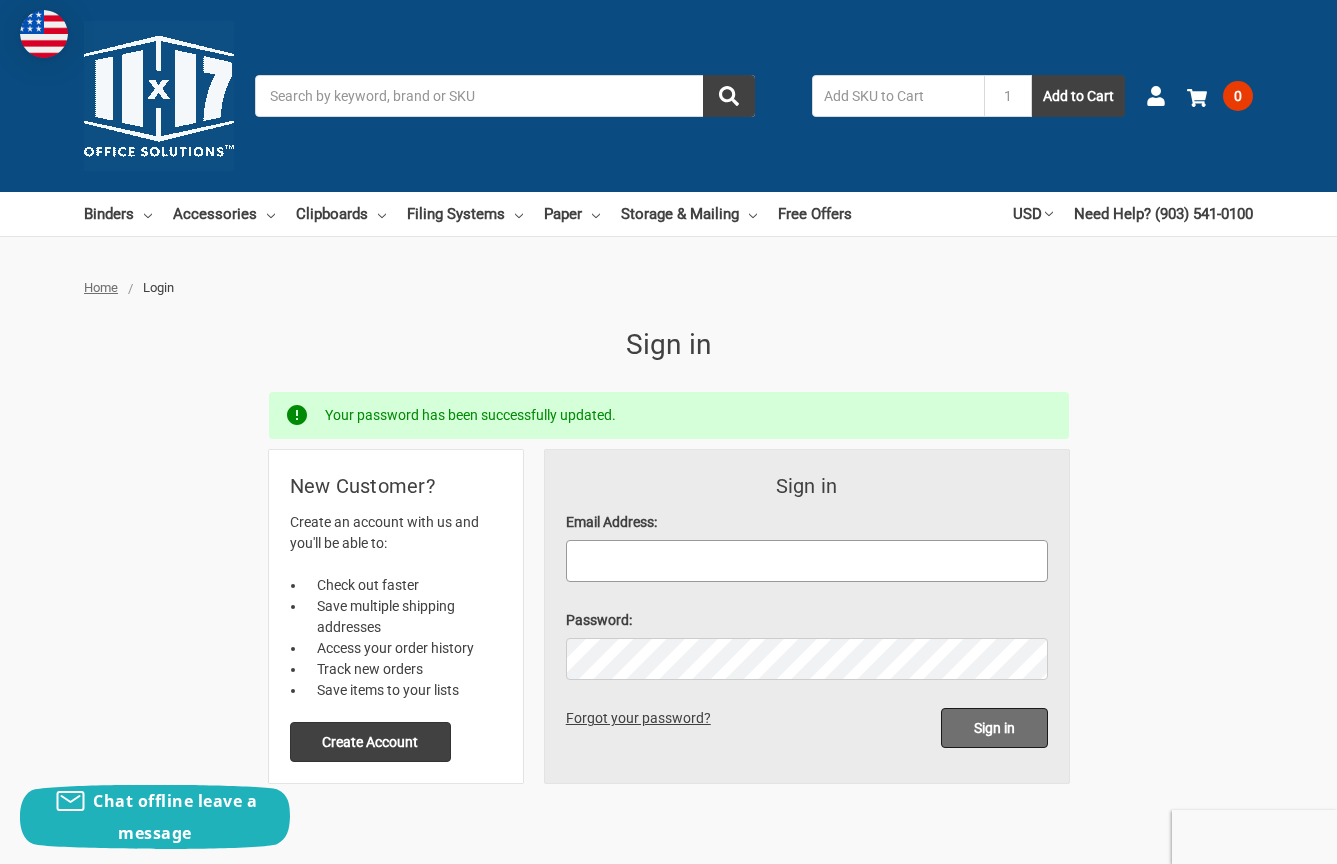 type on "[EMAIL]" 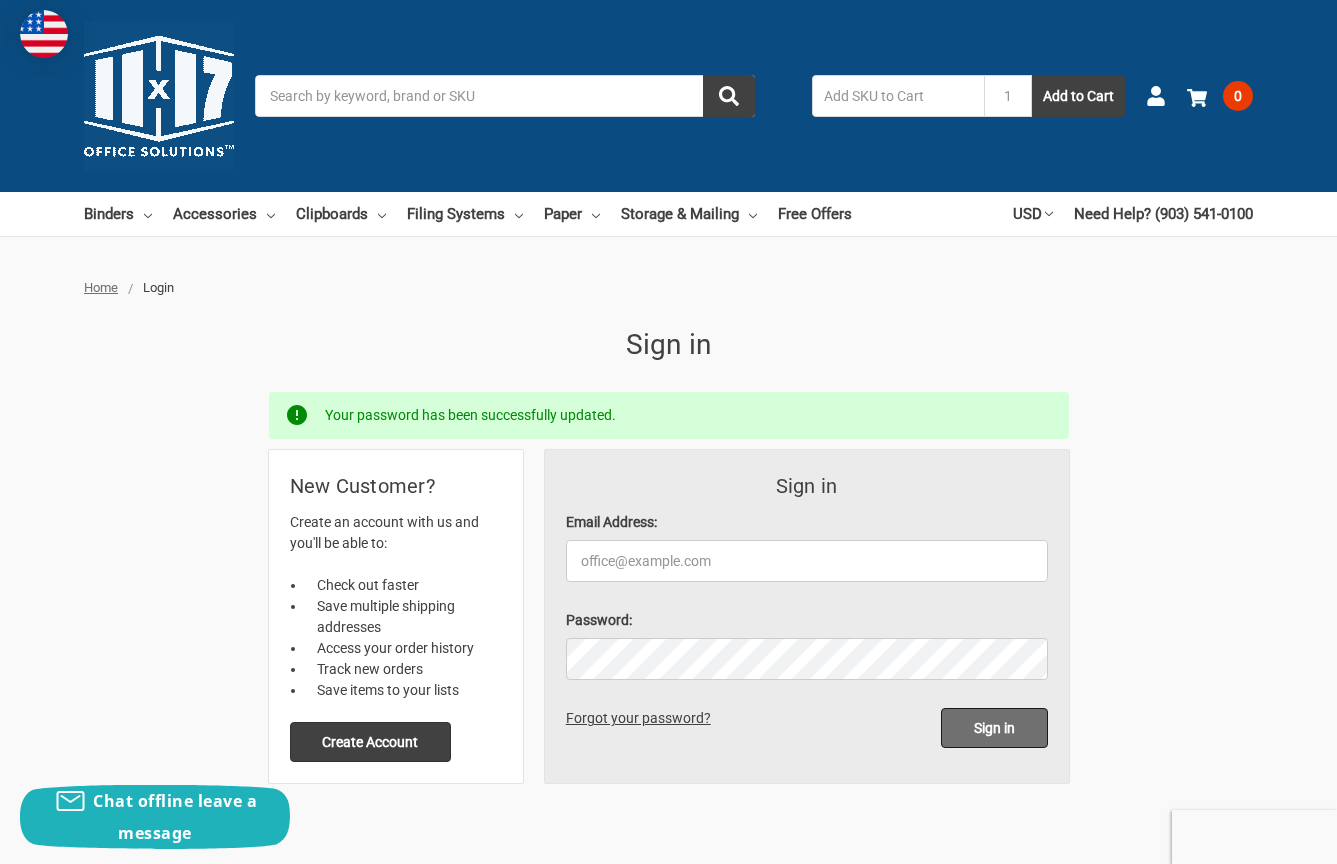 click on "Sign in" at bounding box center [994, 728] 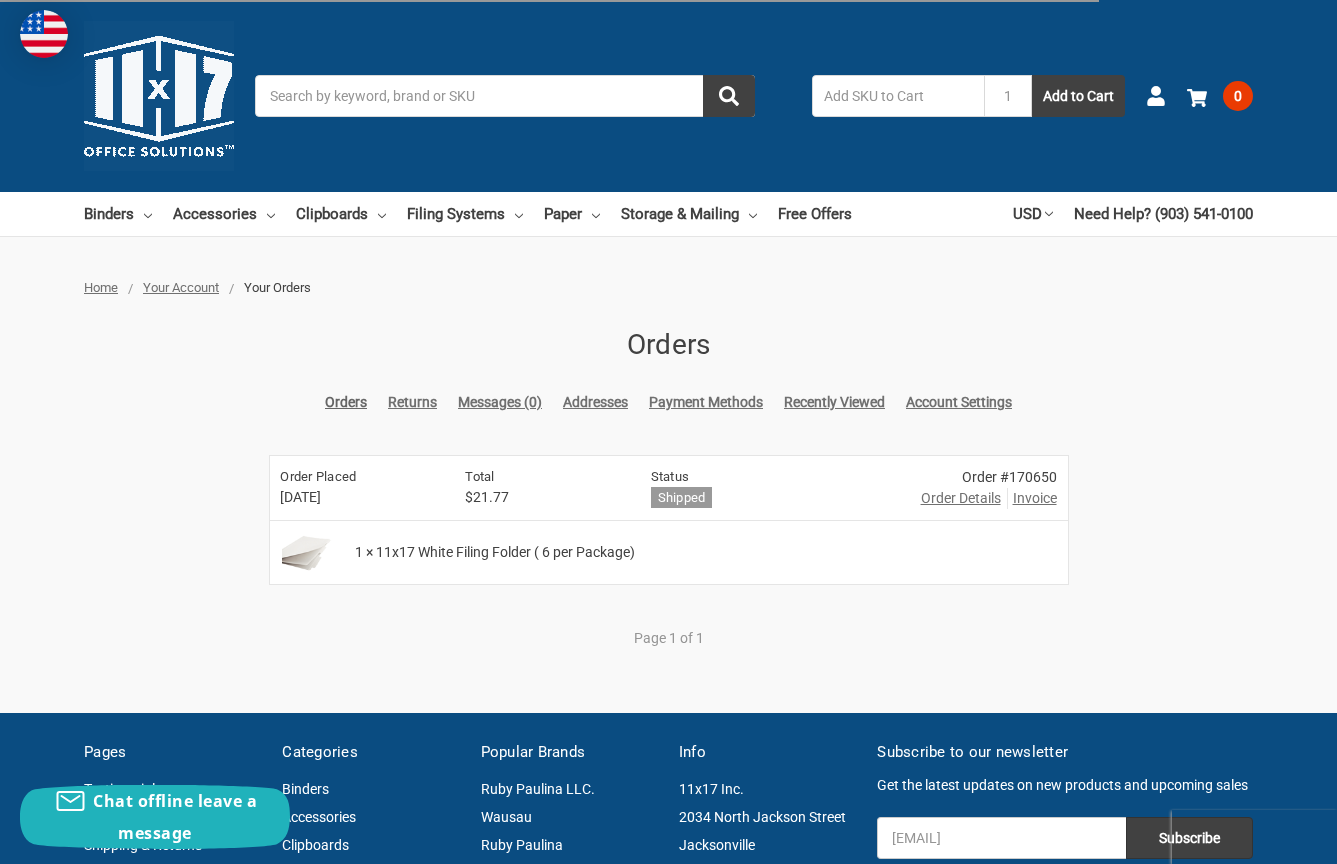scroll, scrollTop: 0, scrollLeft: 0, axis: both 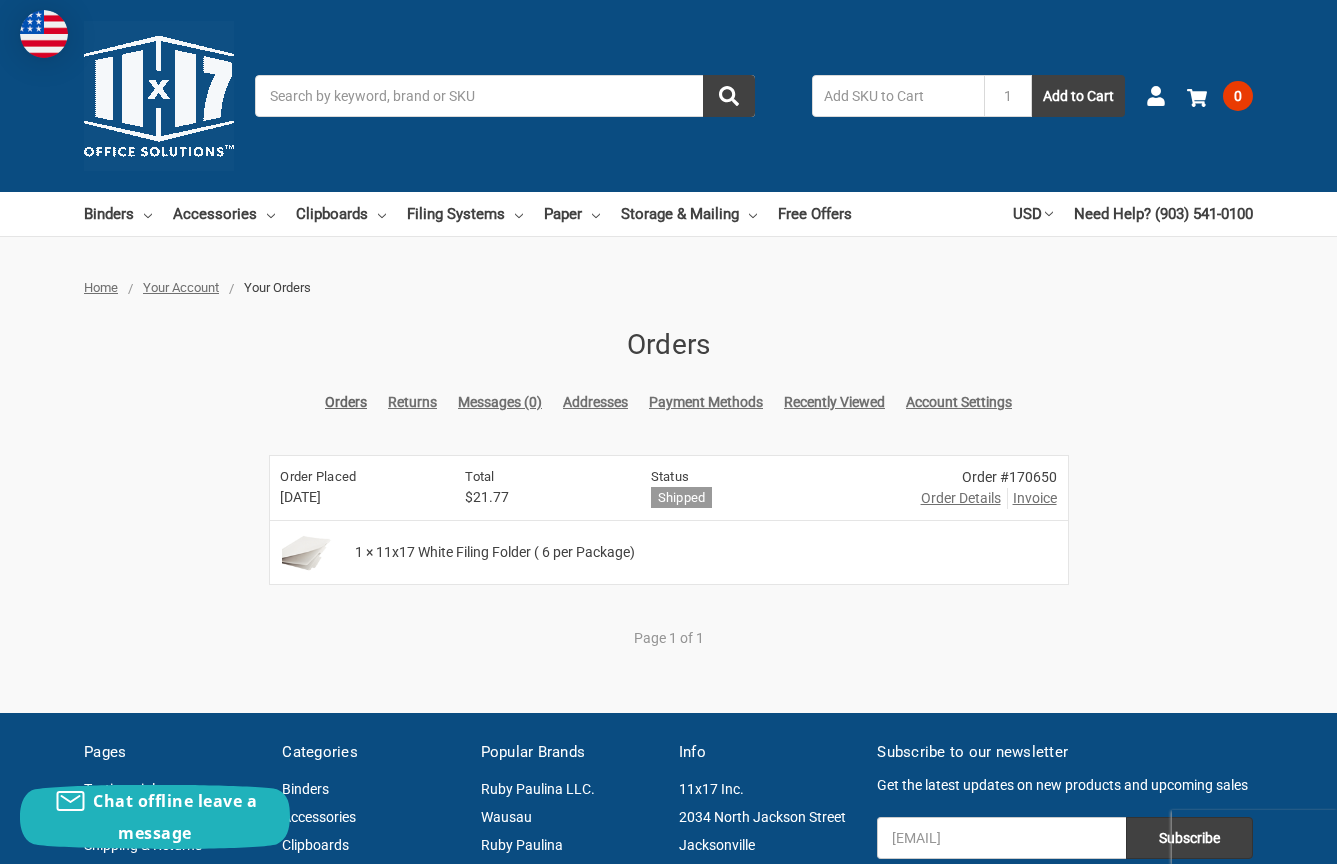 click on "Invoice" at bounding box center (1035, 498) 